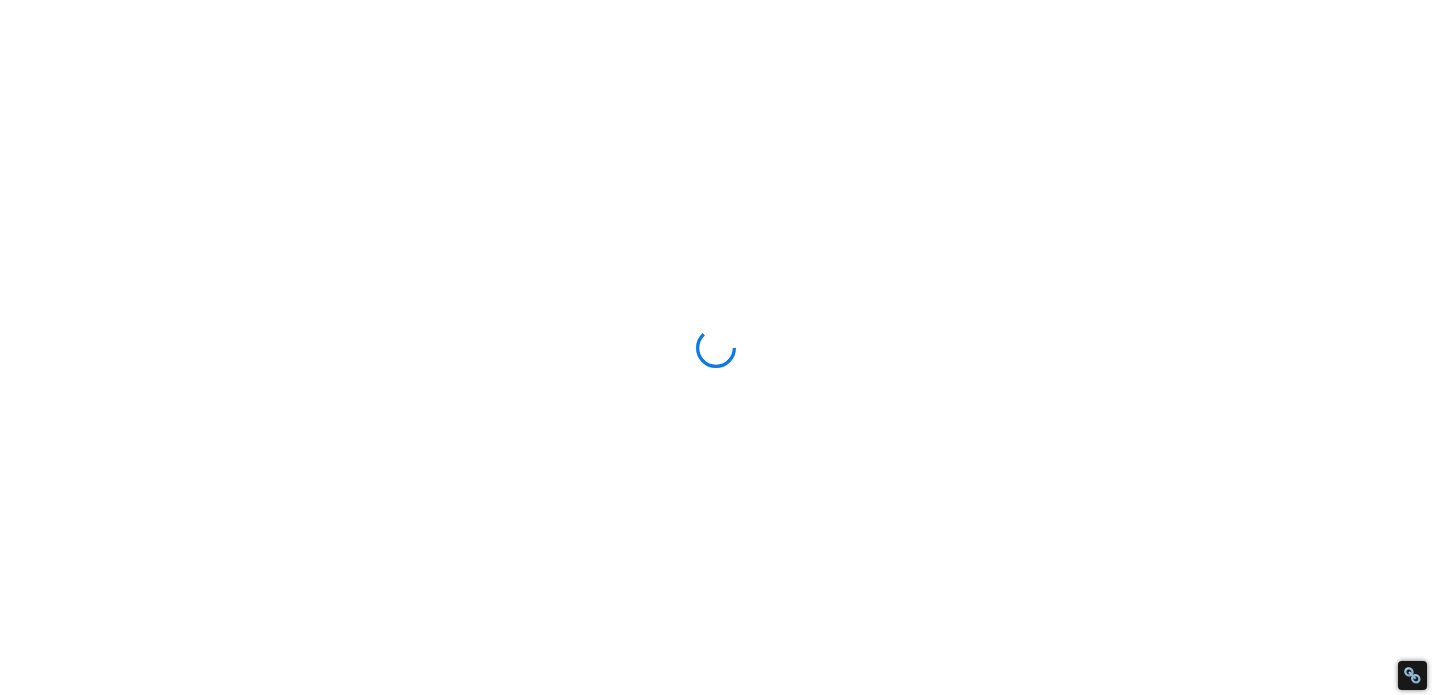 scroll, scrollTop: 0, scrollLeft: 0, axis: both 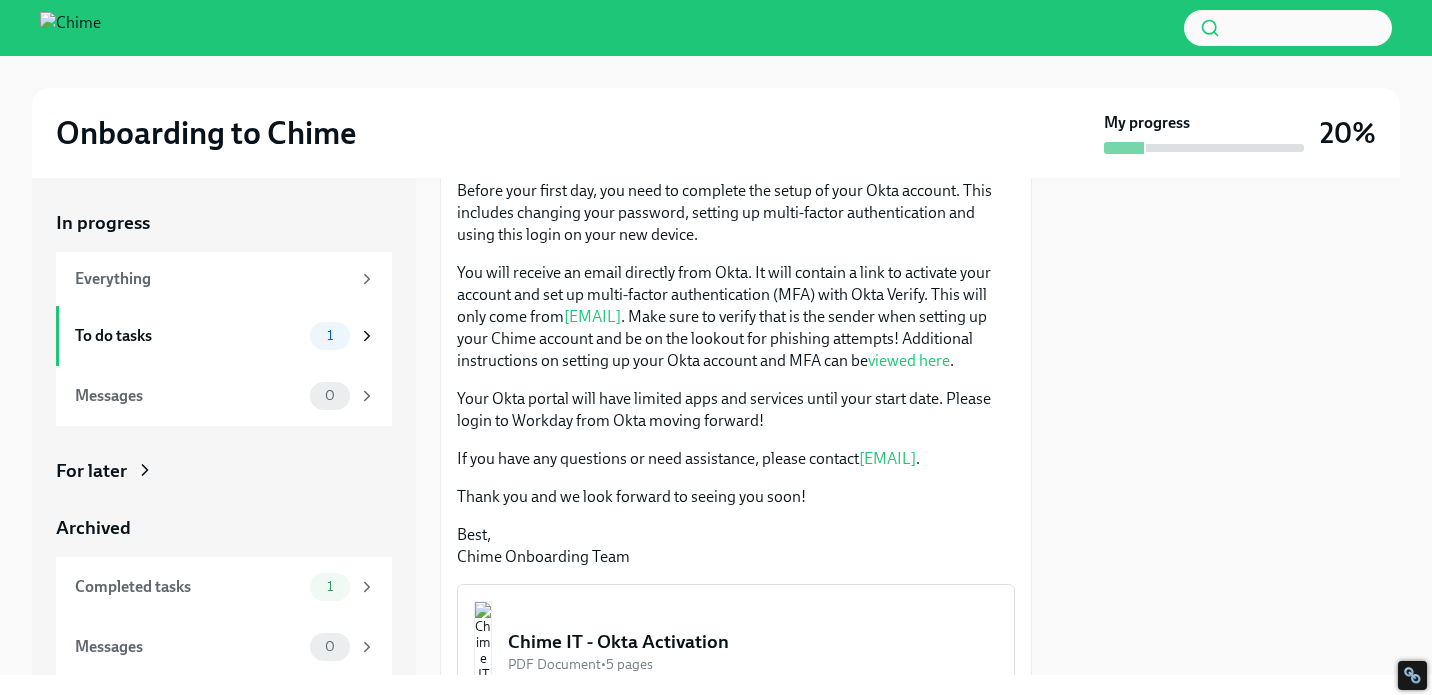 click on "viewed here" at bounding box center [909, 360] 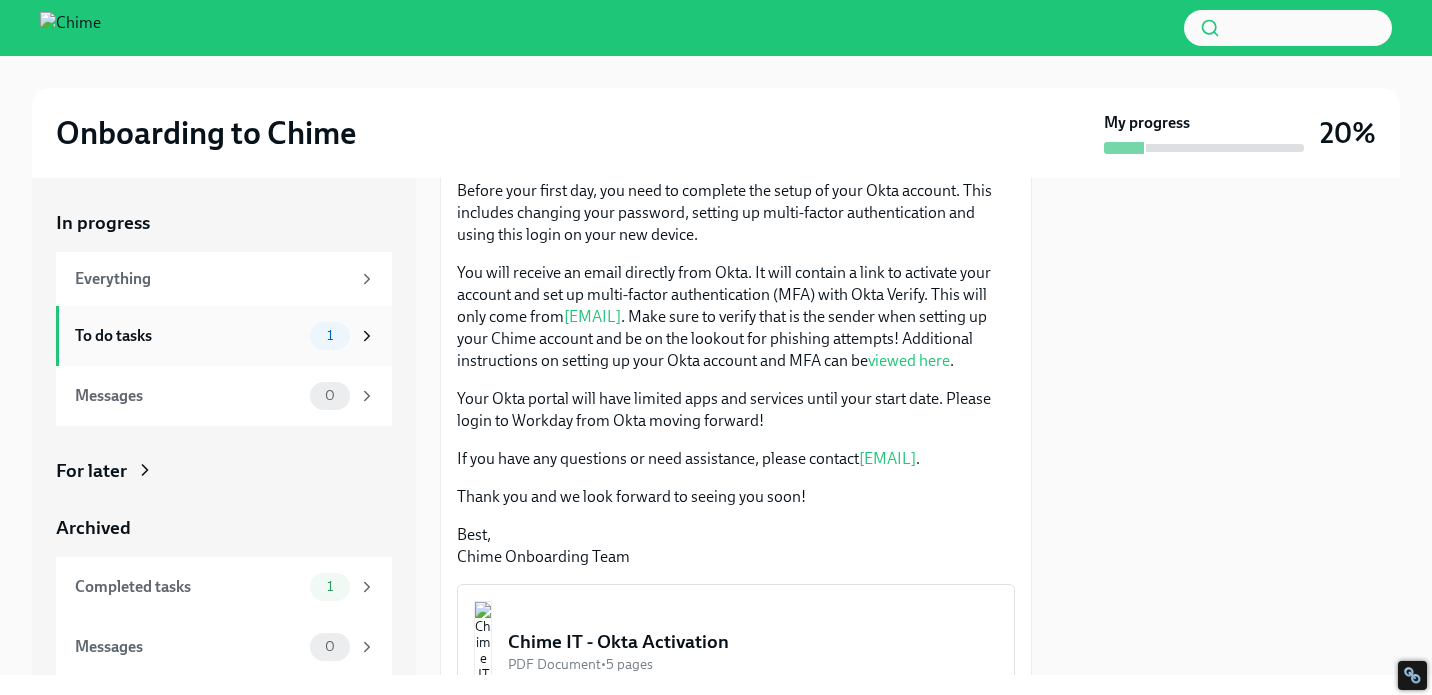 click on "To do tasks" at bounding box center (188, 336) 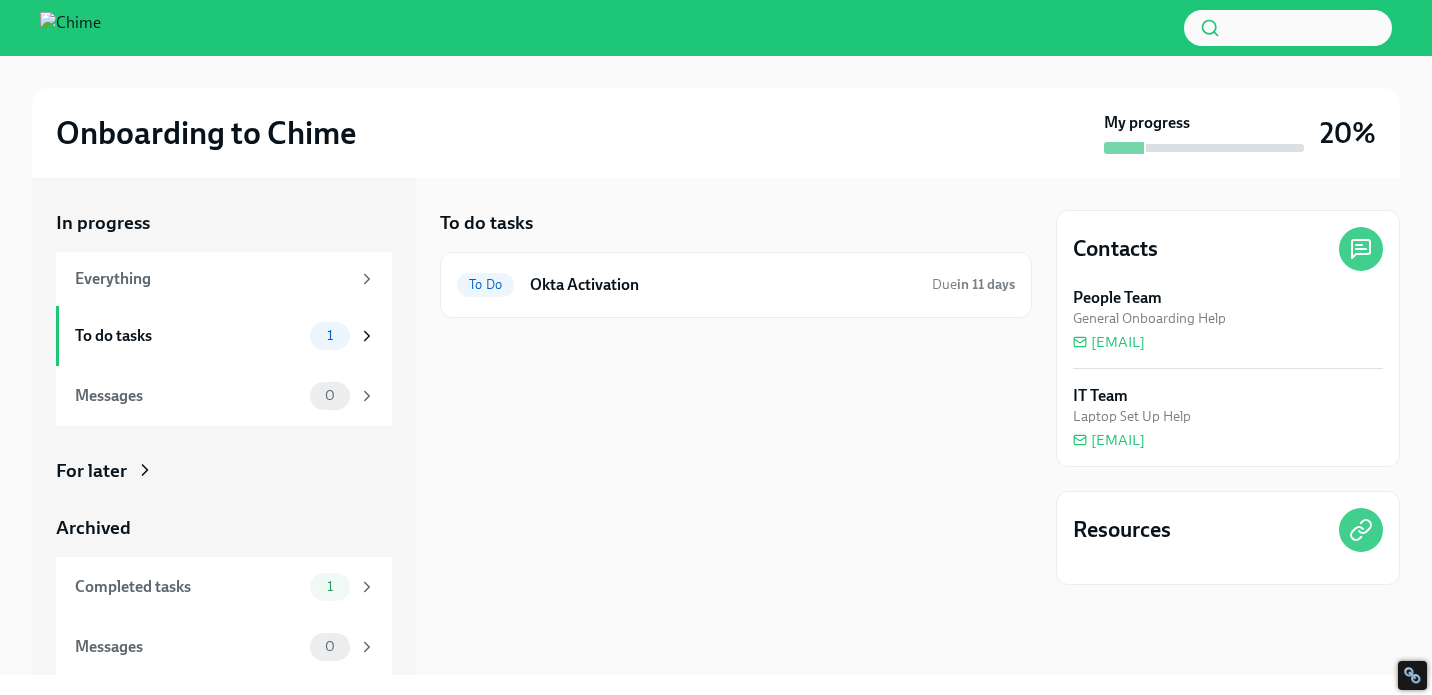 click on "Contacts People Team General Onboarding Help [EMAIL] IT Team Laptop Set Up Help [EMAIL] Resources" at bounding box center [1228, 397] 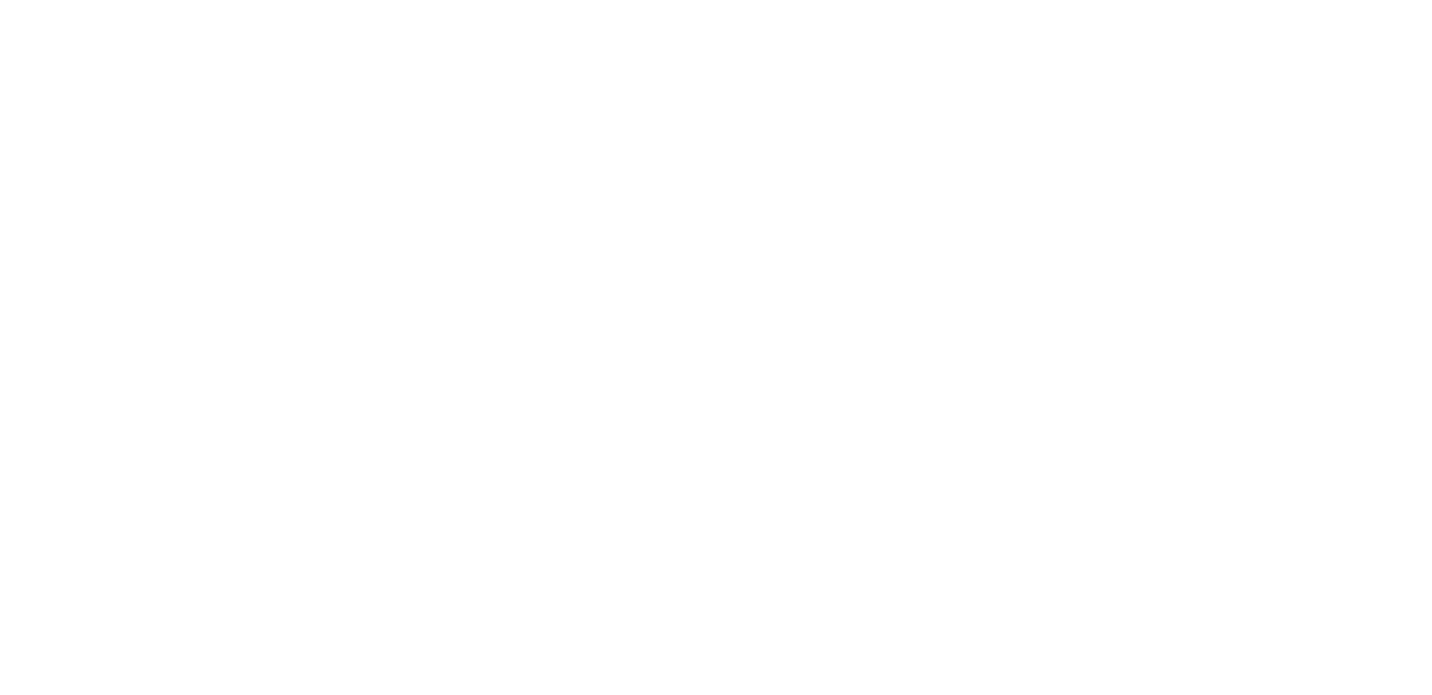 scroll, scrollTop: 0, scrollLeft: 0, axis: both 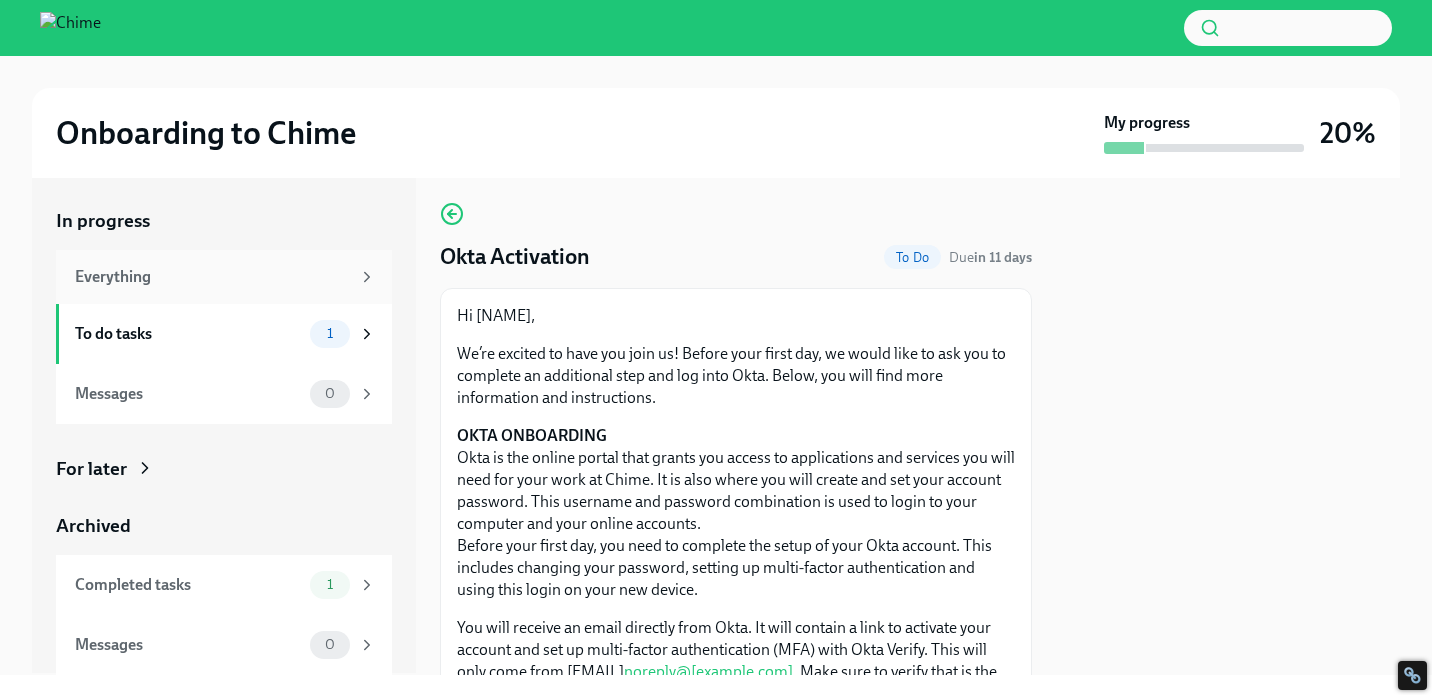 click on "Everything" at bounding box center [212, 277] 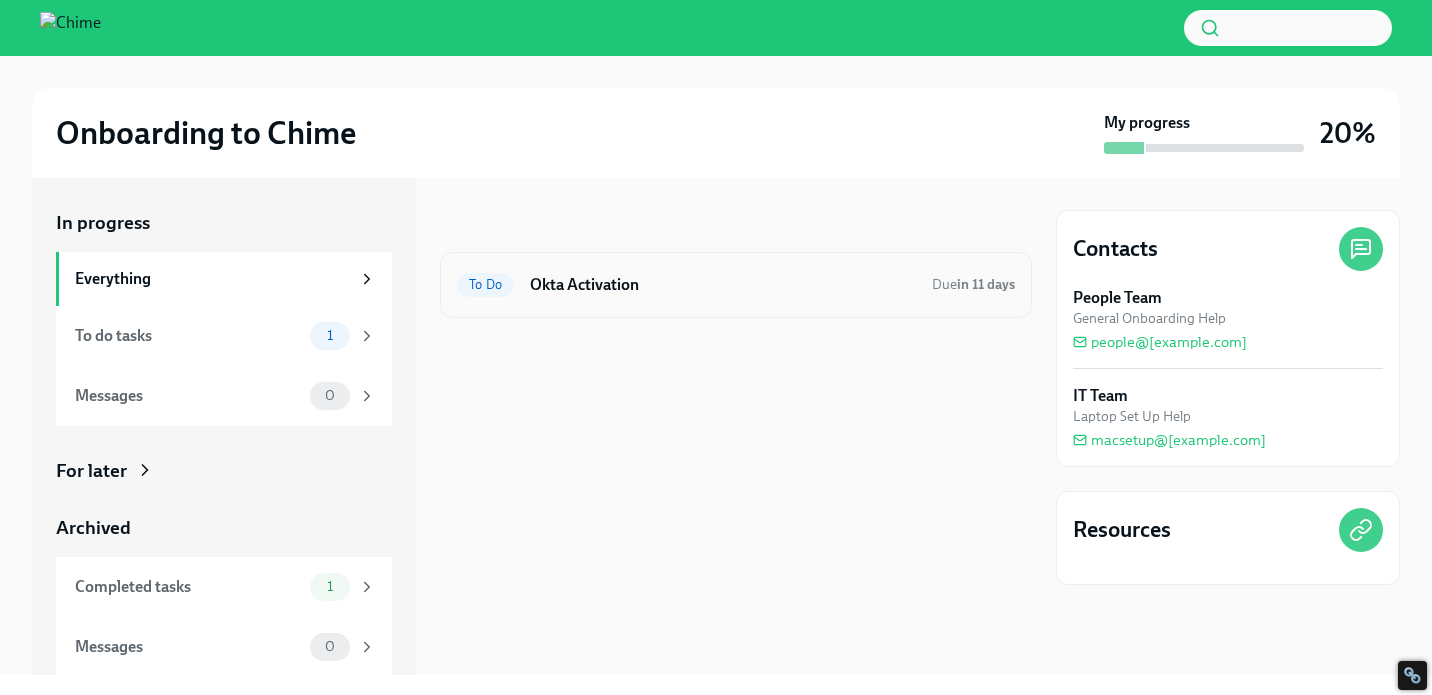 click on "Okta Activation" at bounding box center (723, 285) 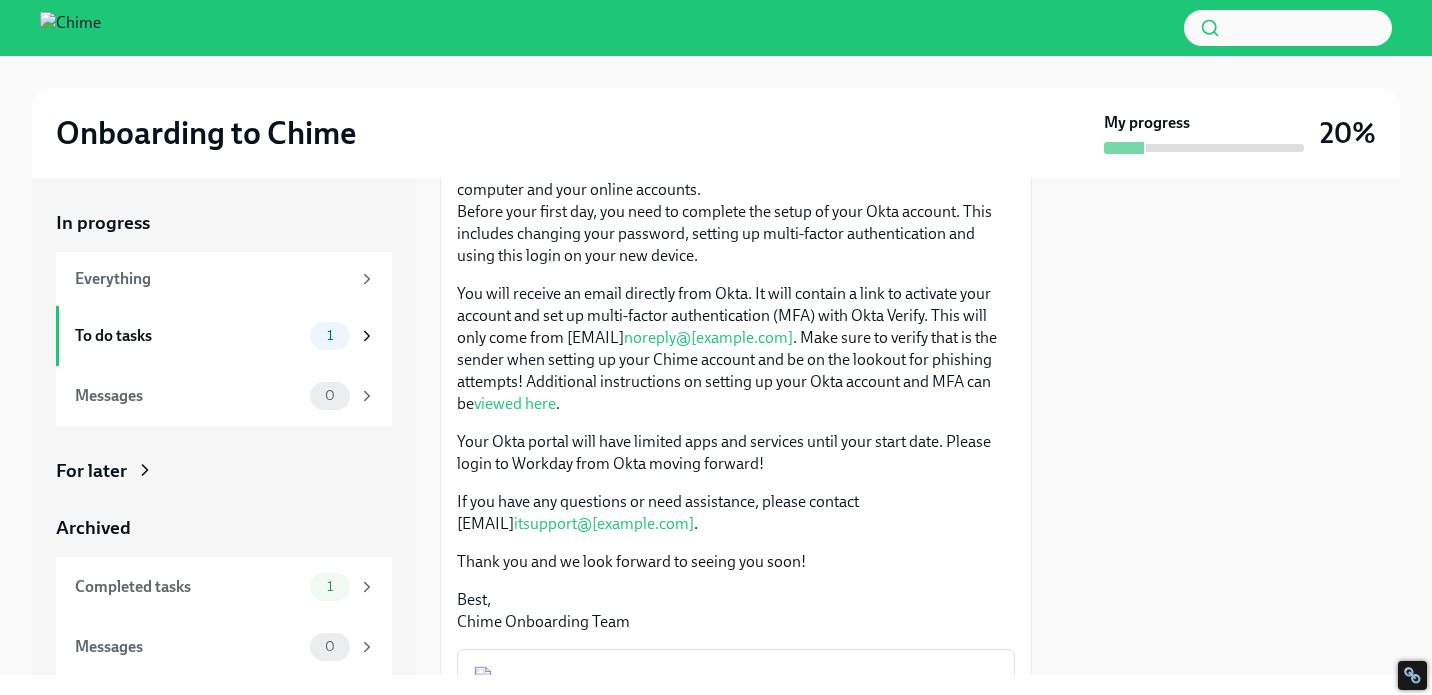 scroll, scrollTop: 551, scrollLeft: 0, axis: vertical 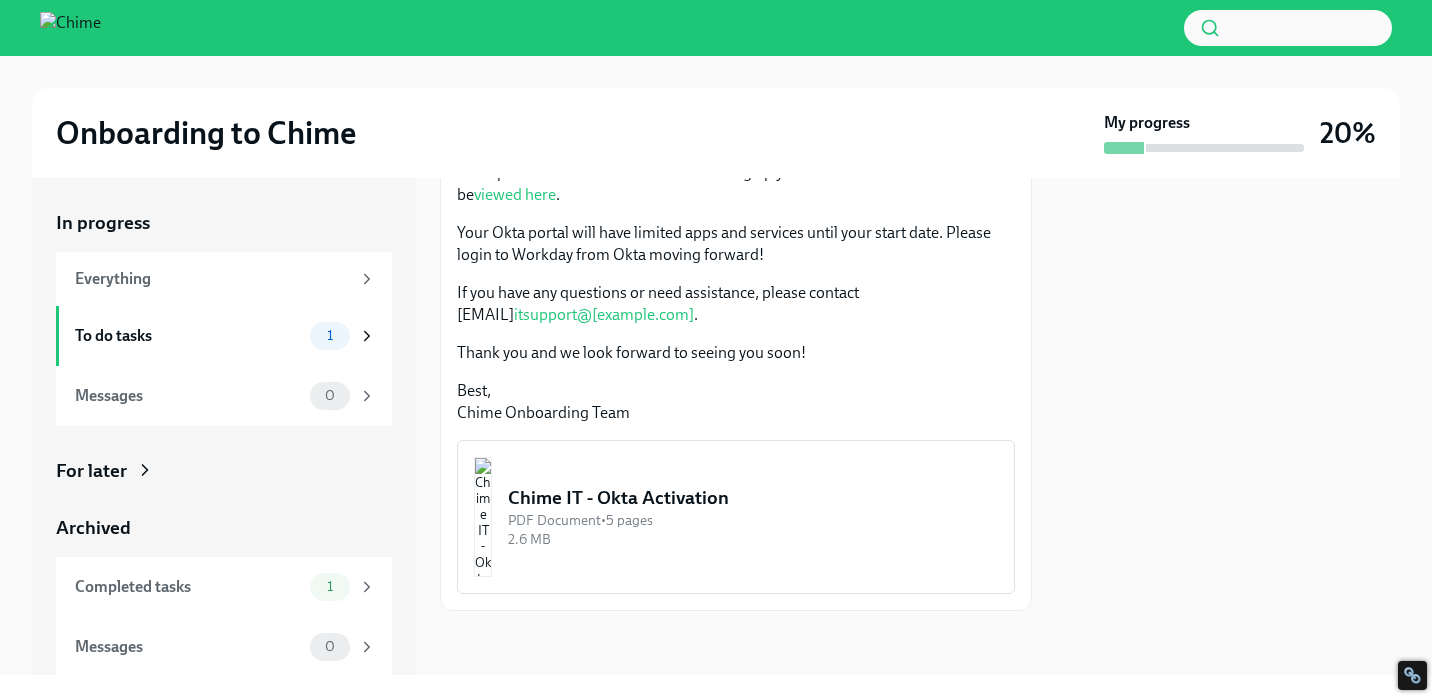 click at bounding box center [483, 517] 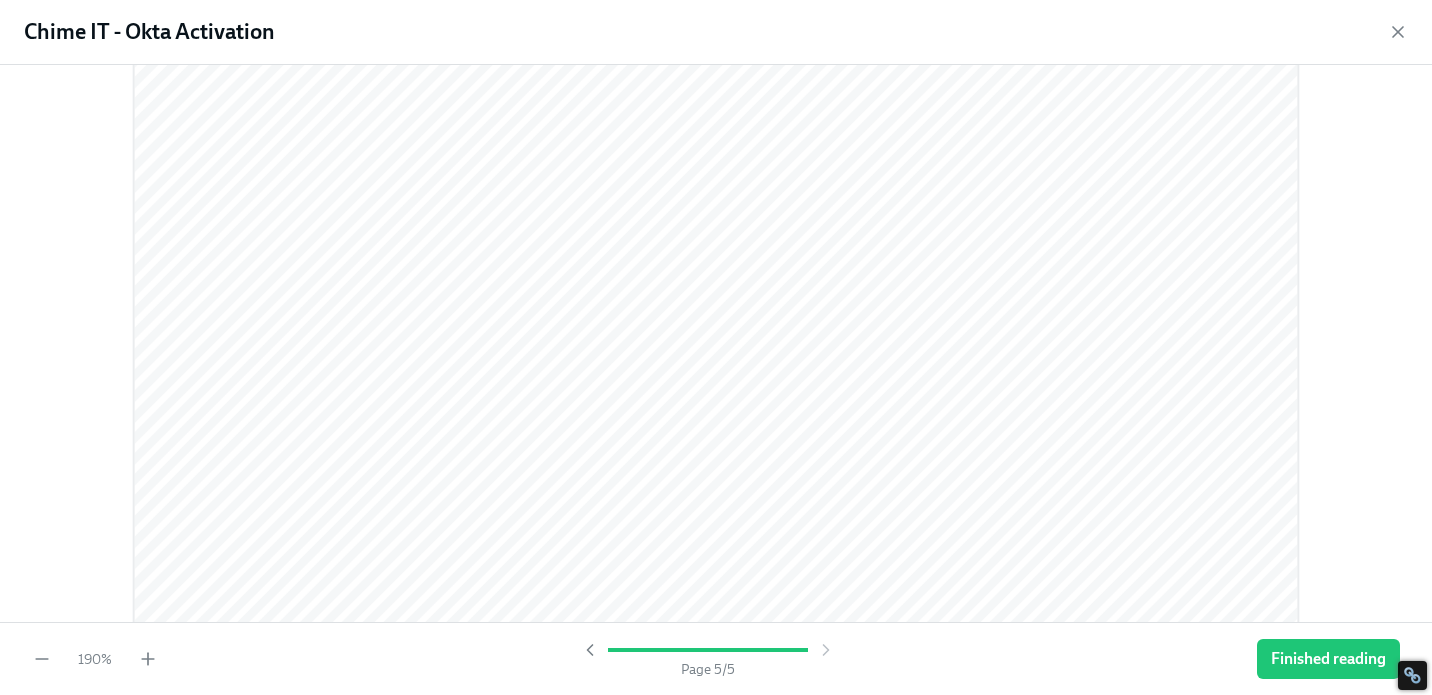 scroll, scrollTop: 7082, scrollLeft: 0, axis: vertical 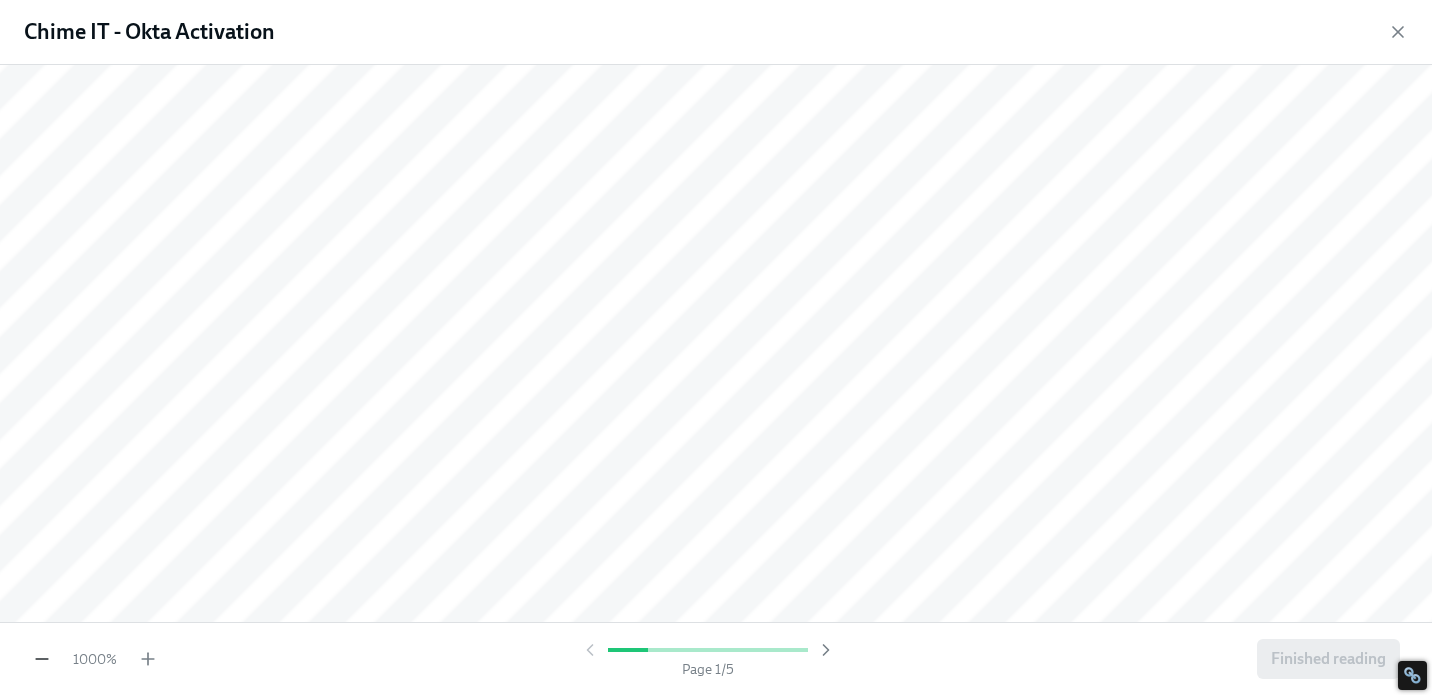 click 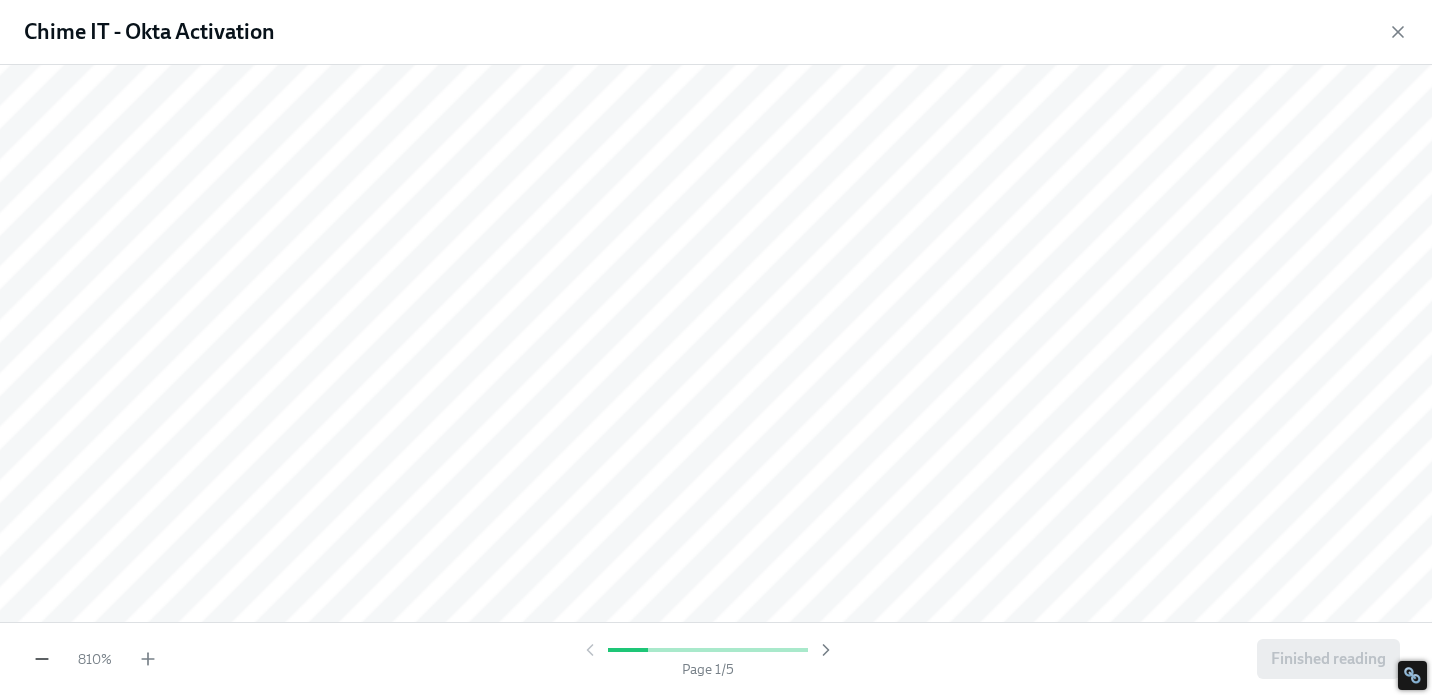 click 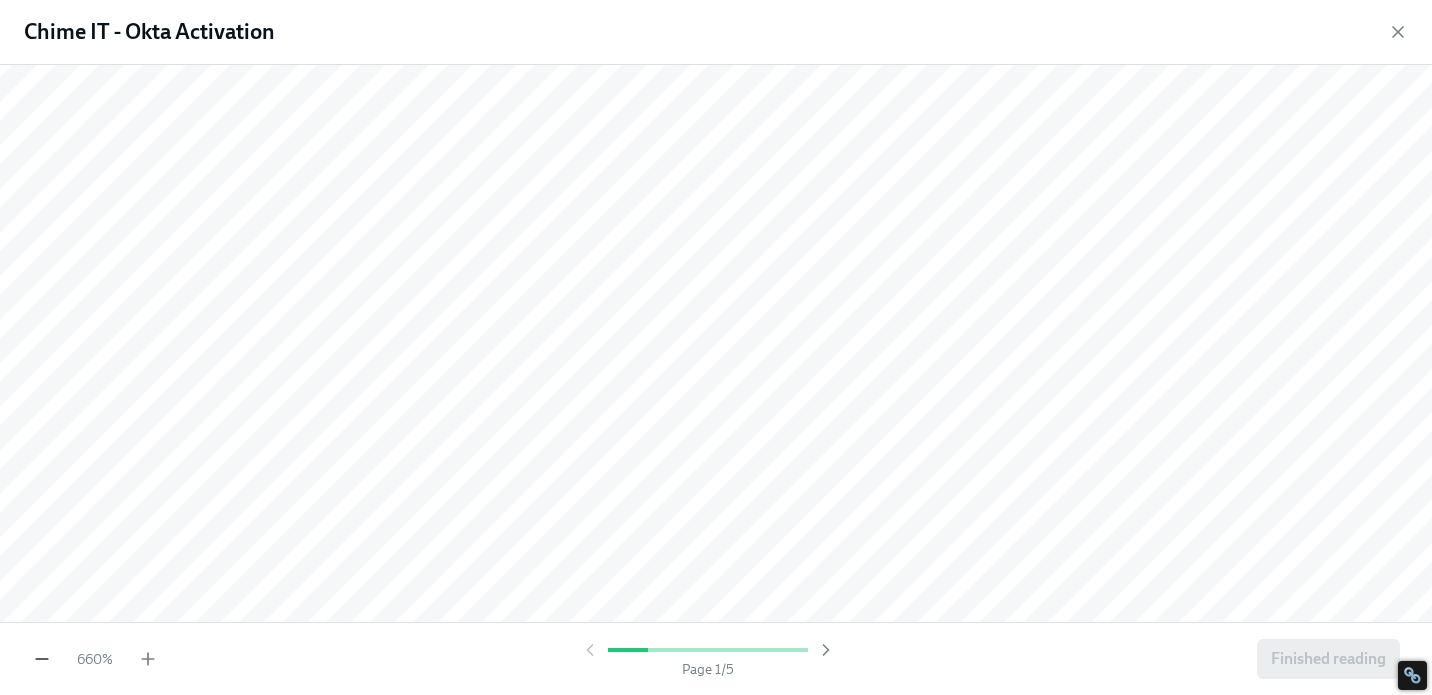 click 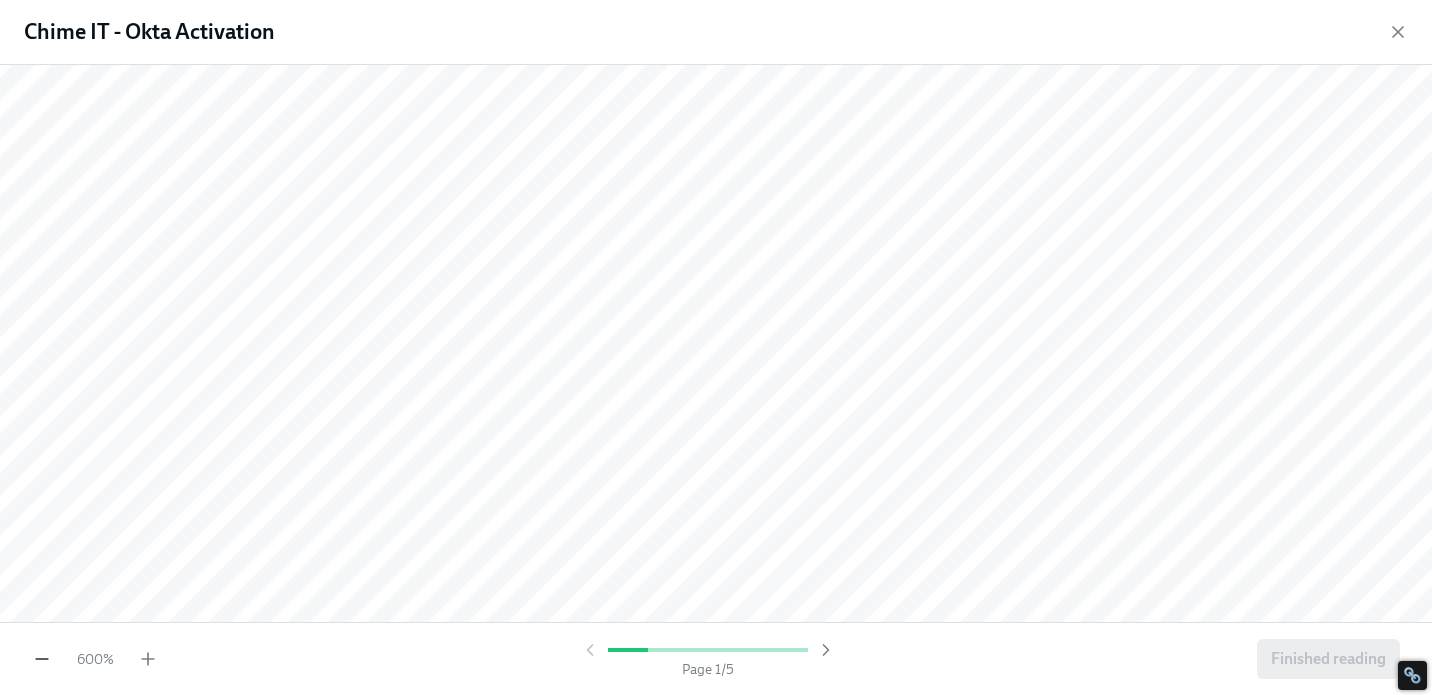 click 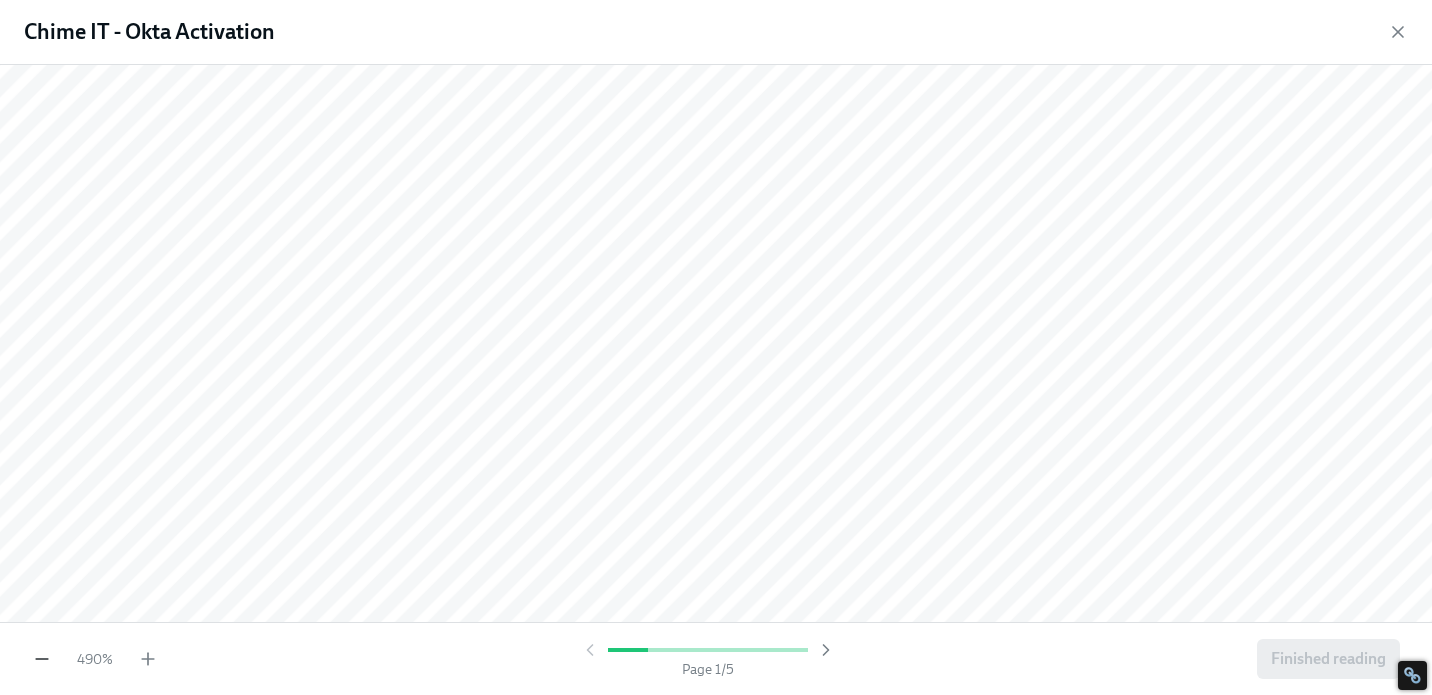 click 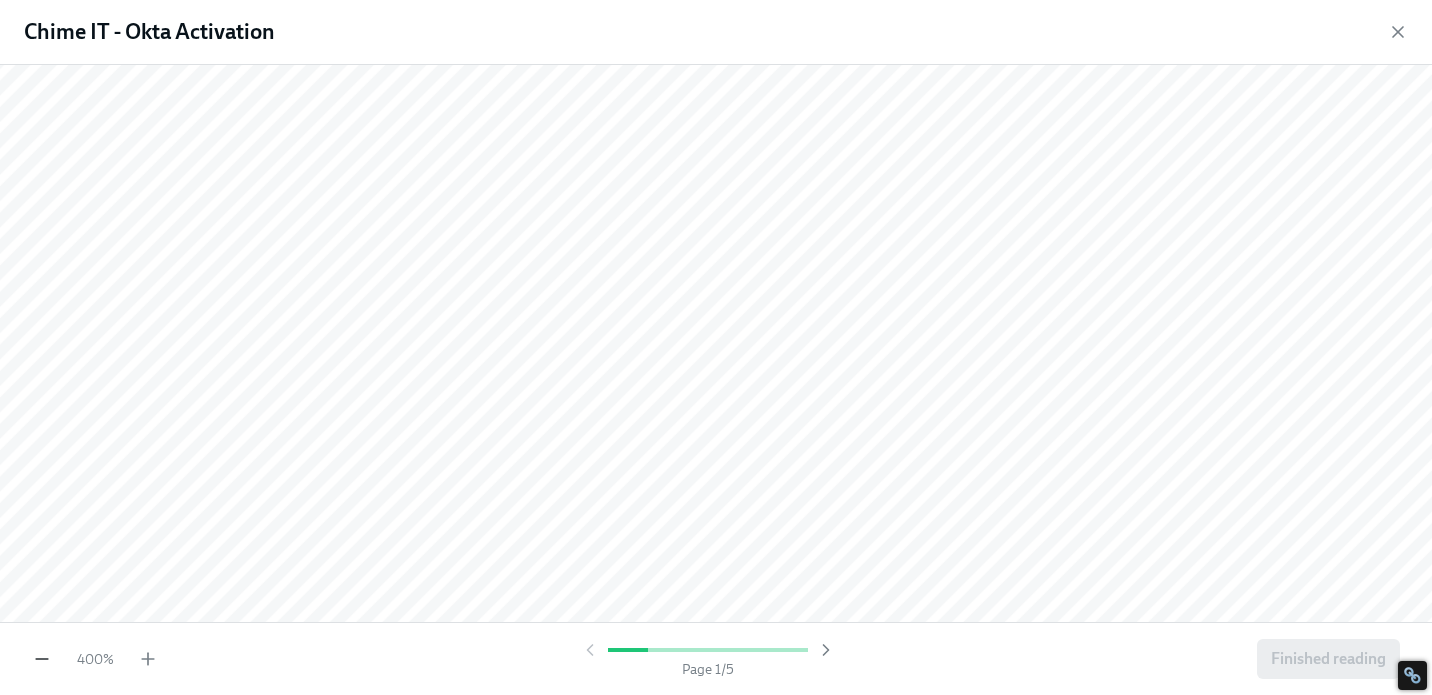 click 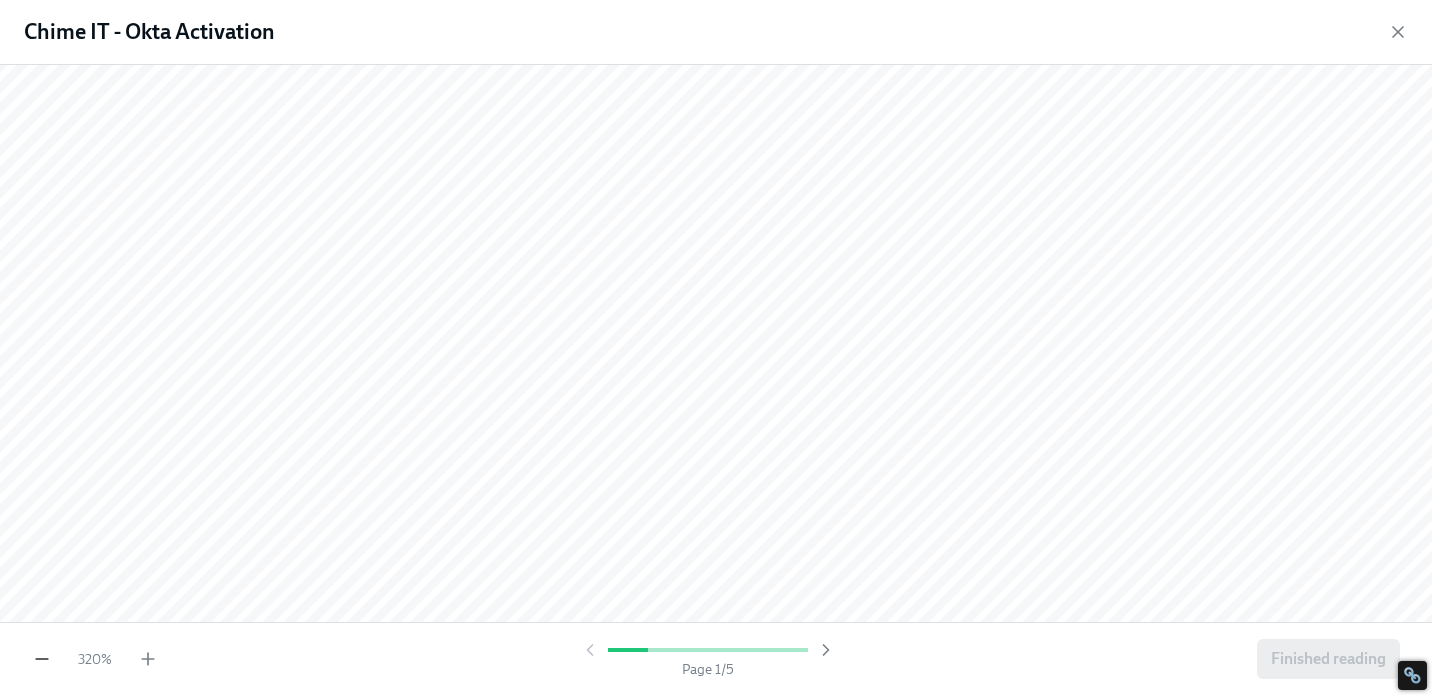 click 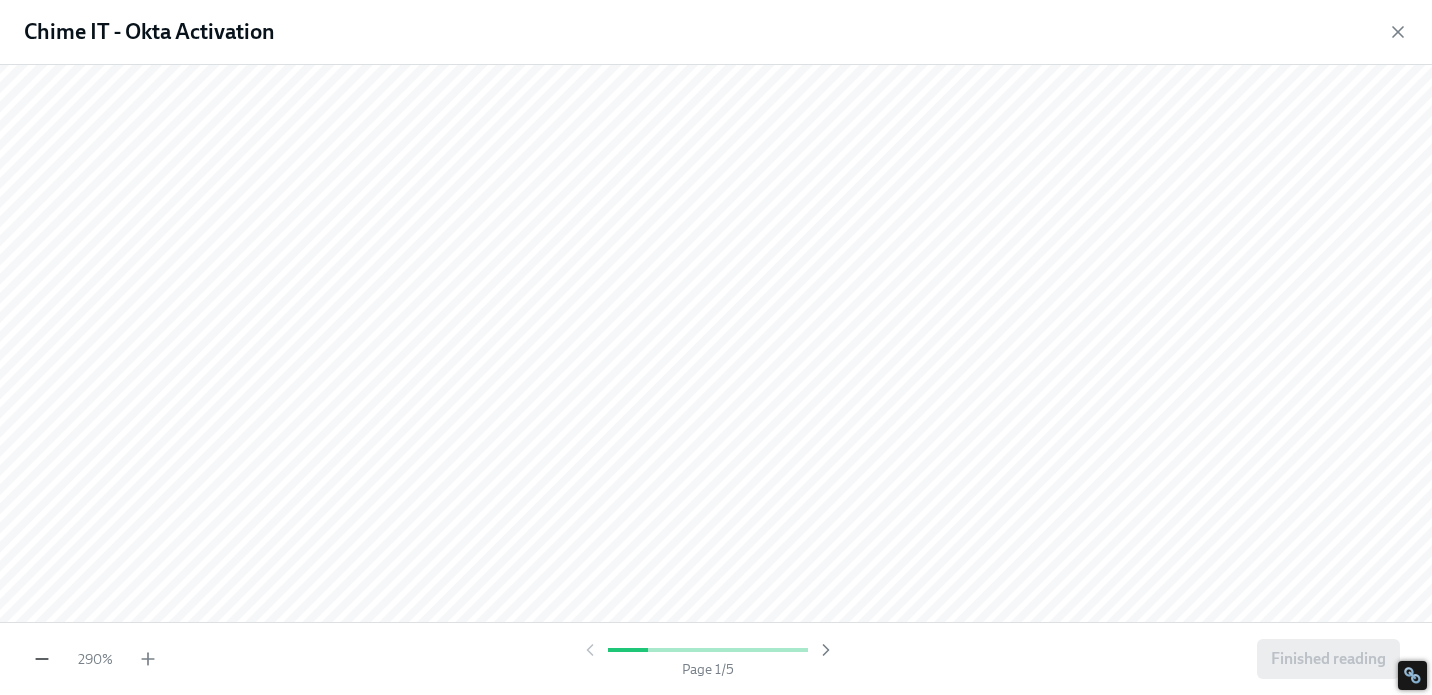 click 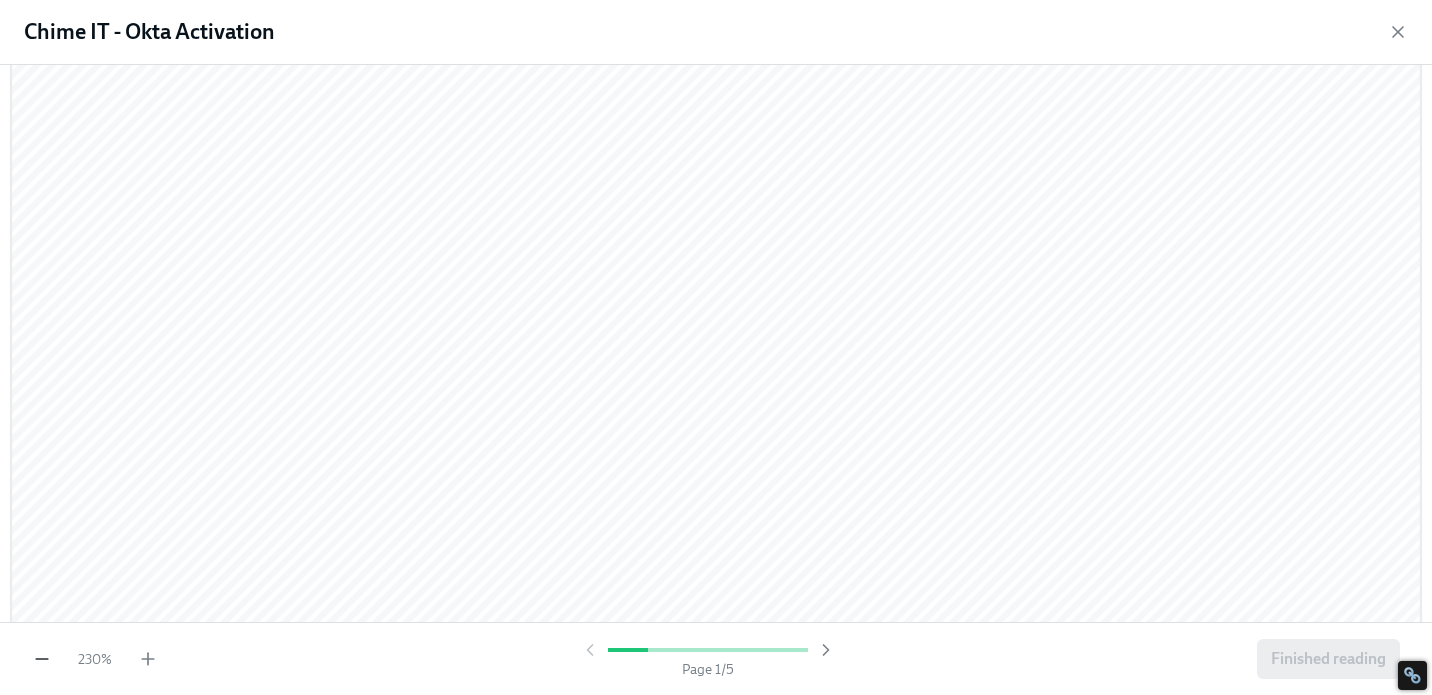 click 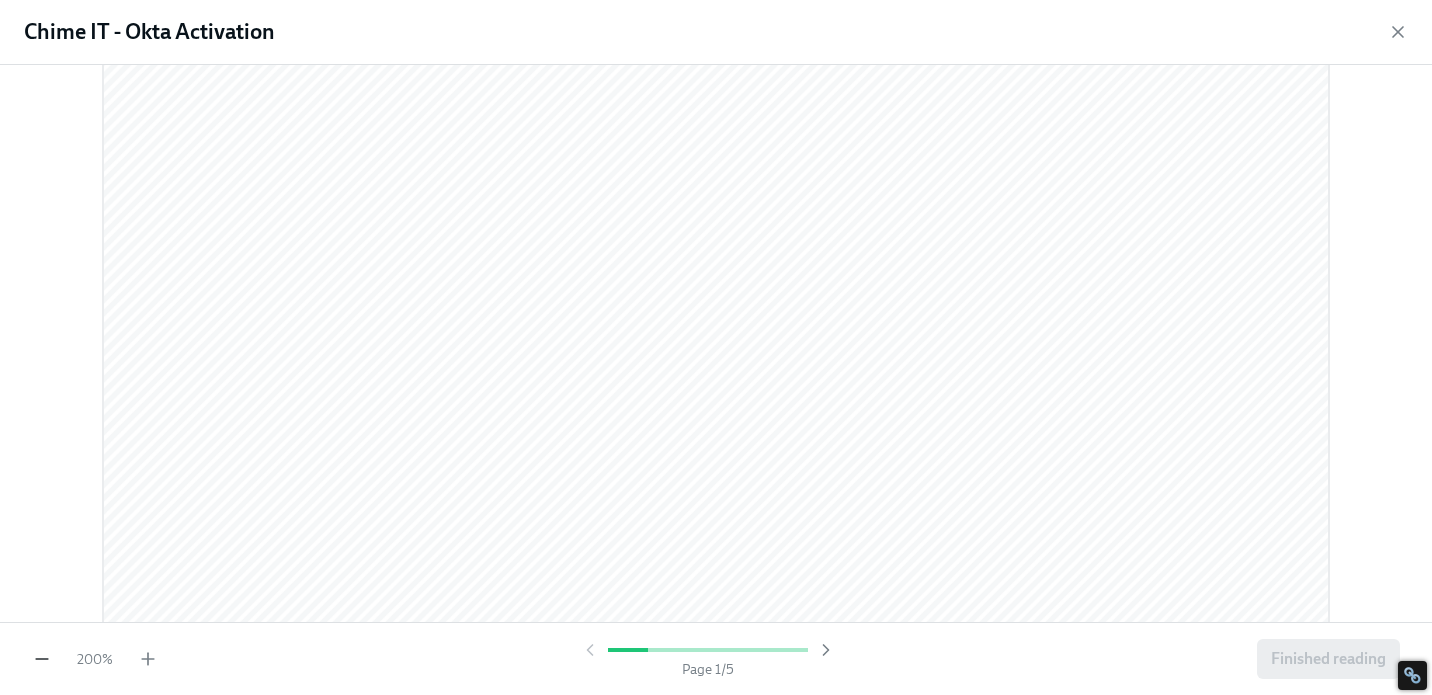 click 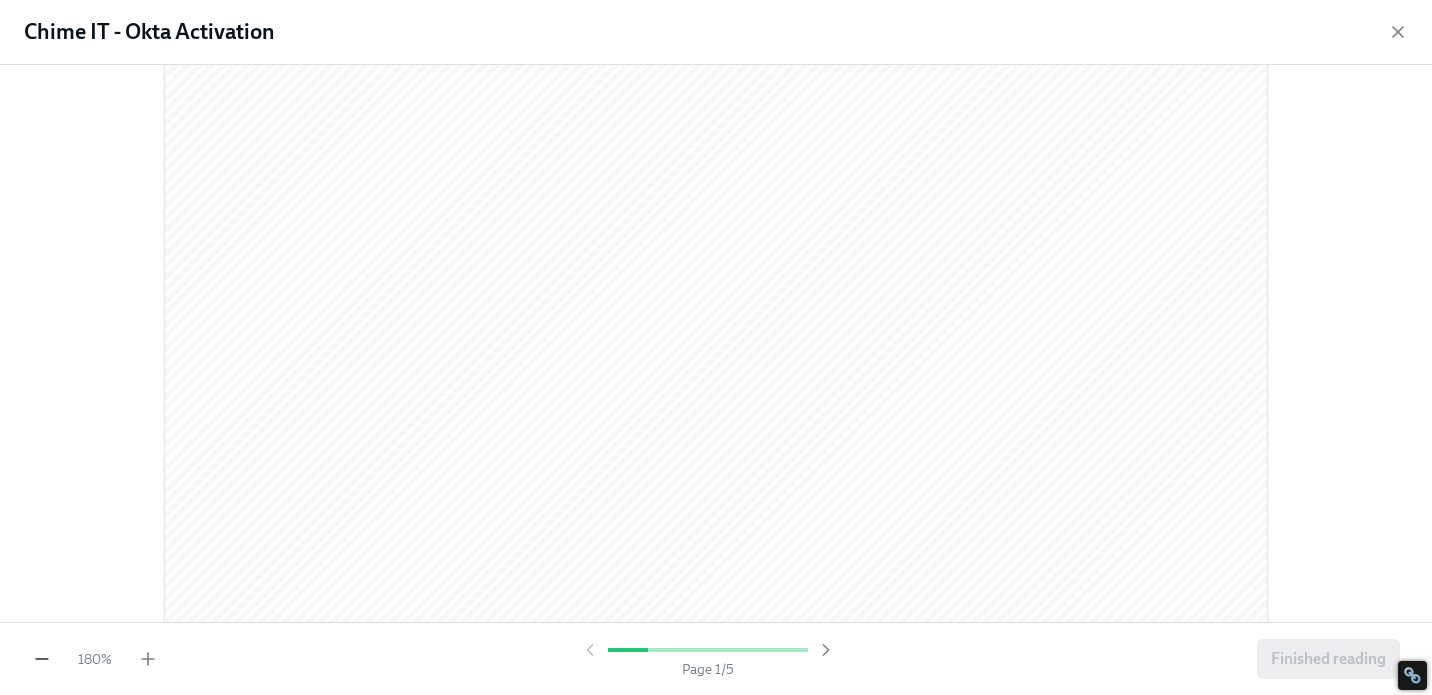 click 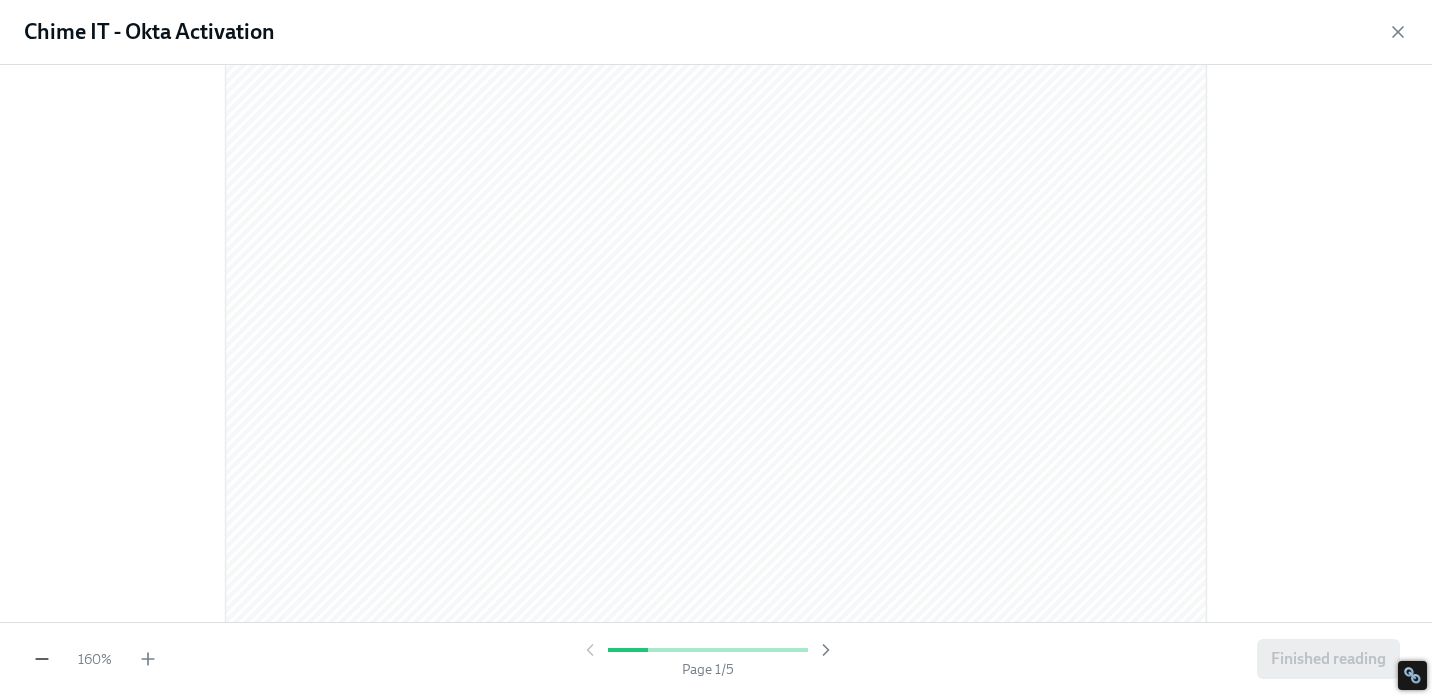 click 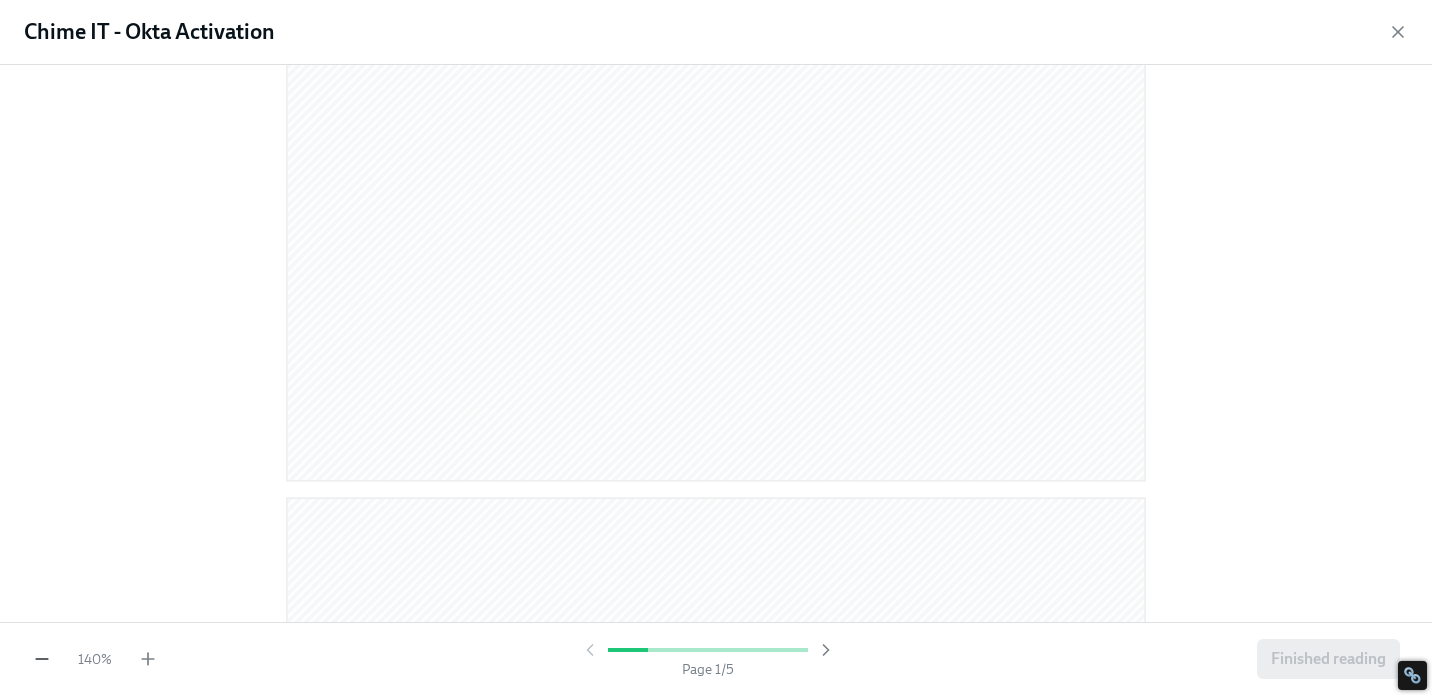 click 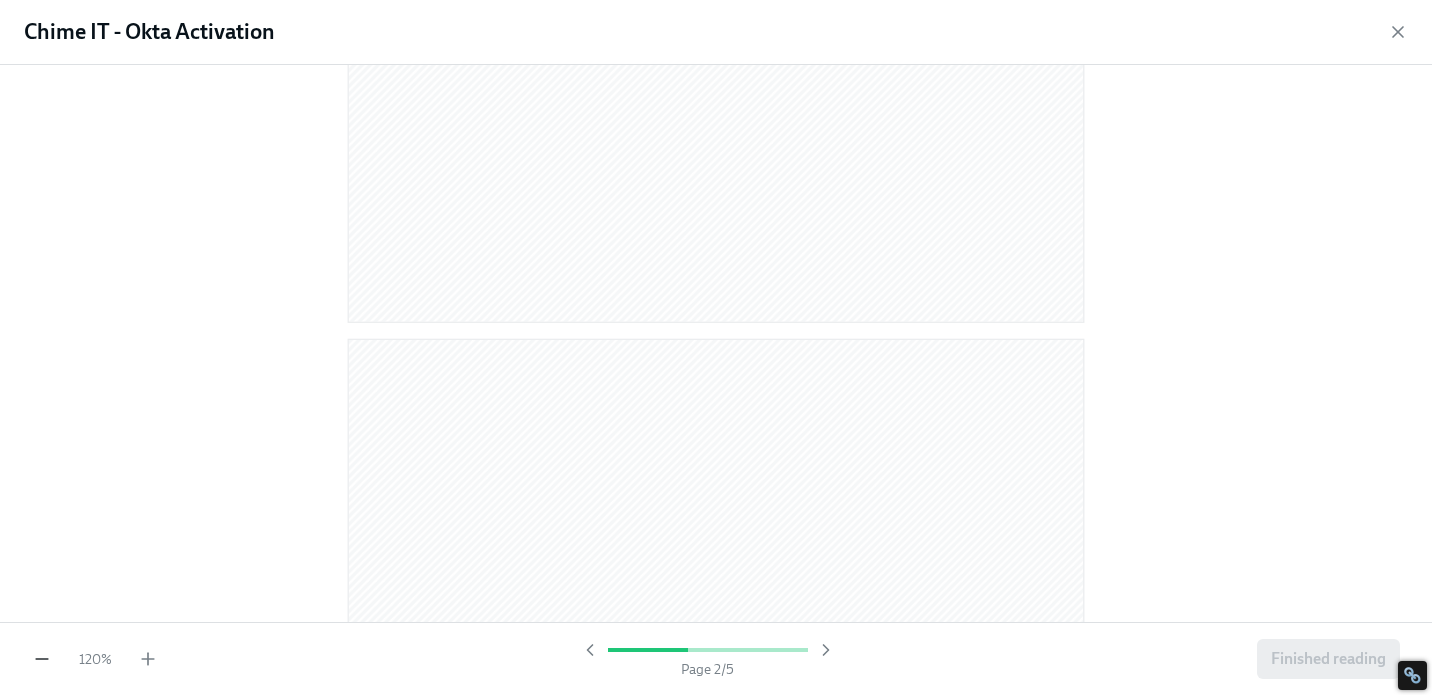 click 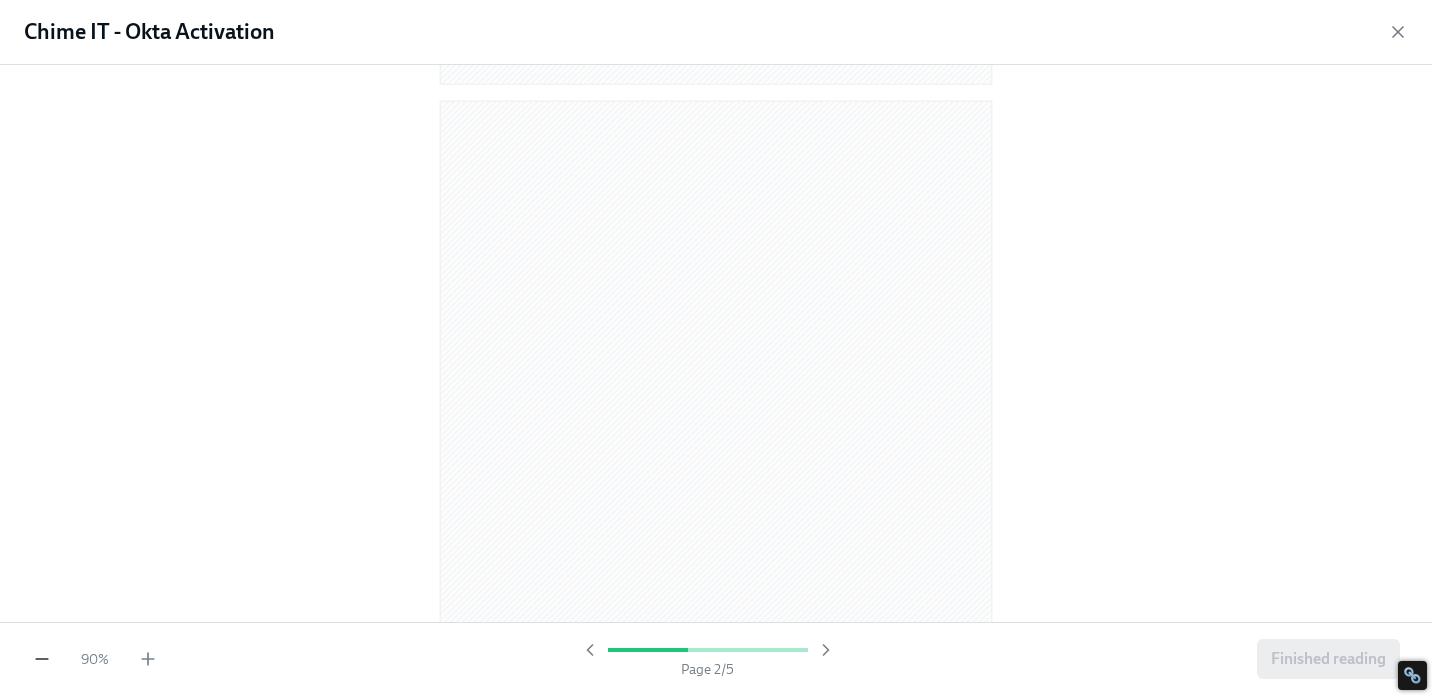 click 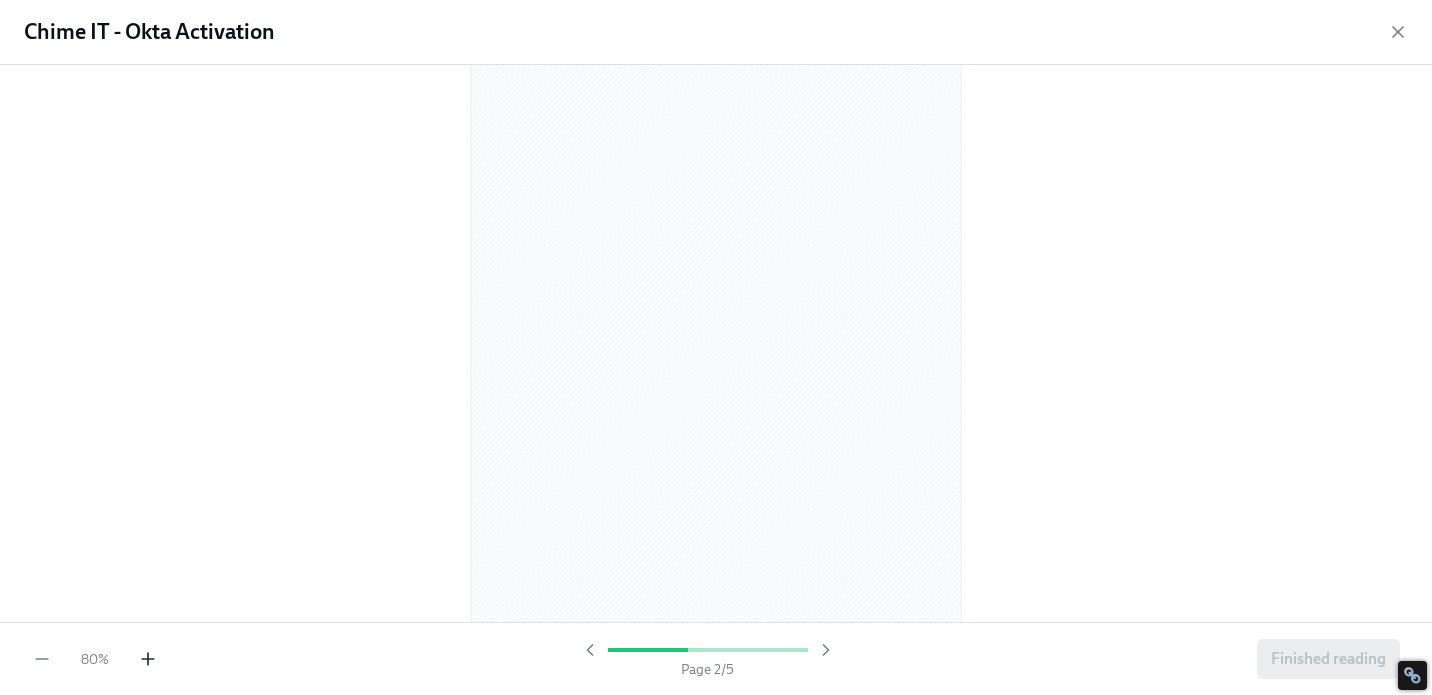 click 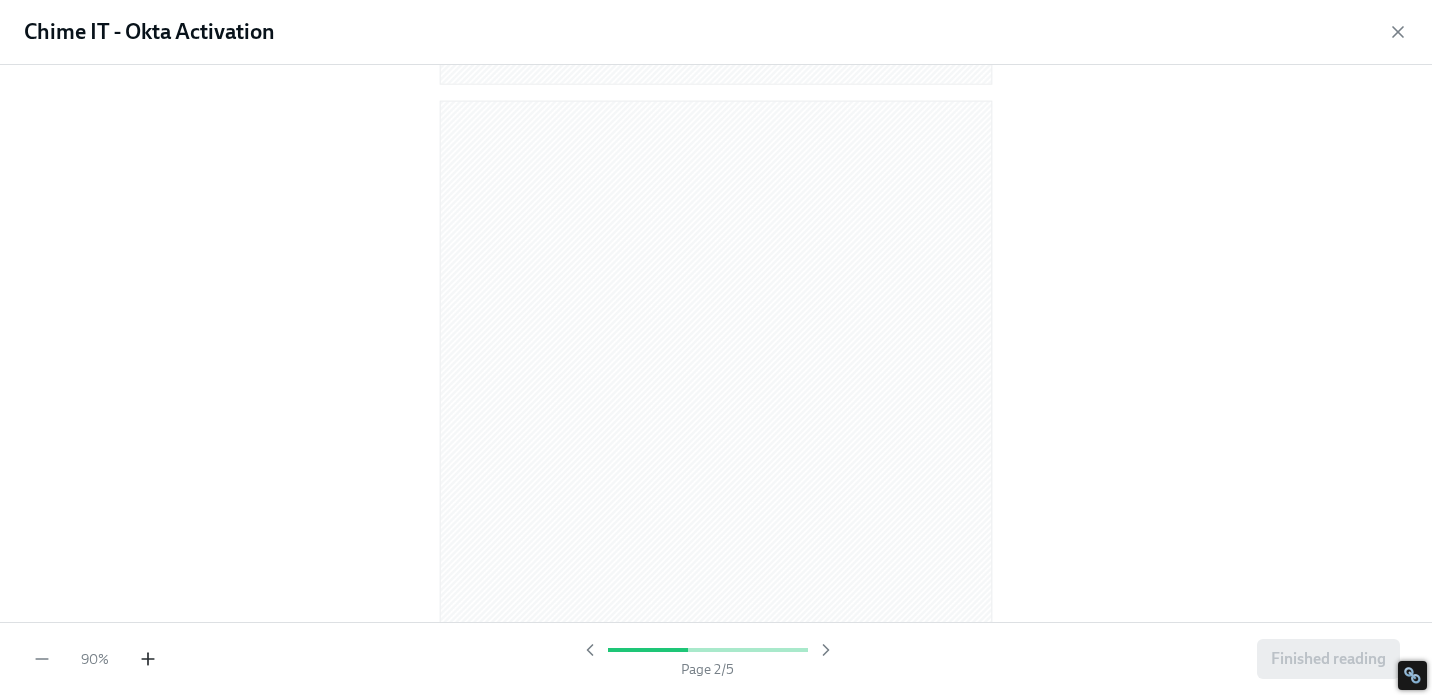 click 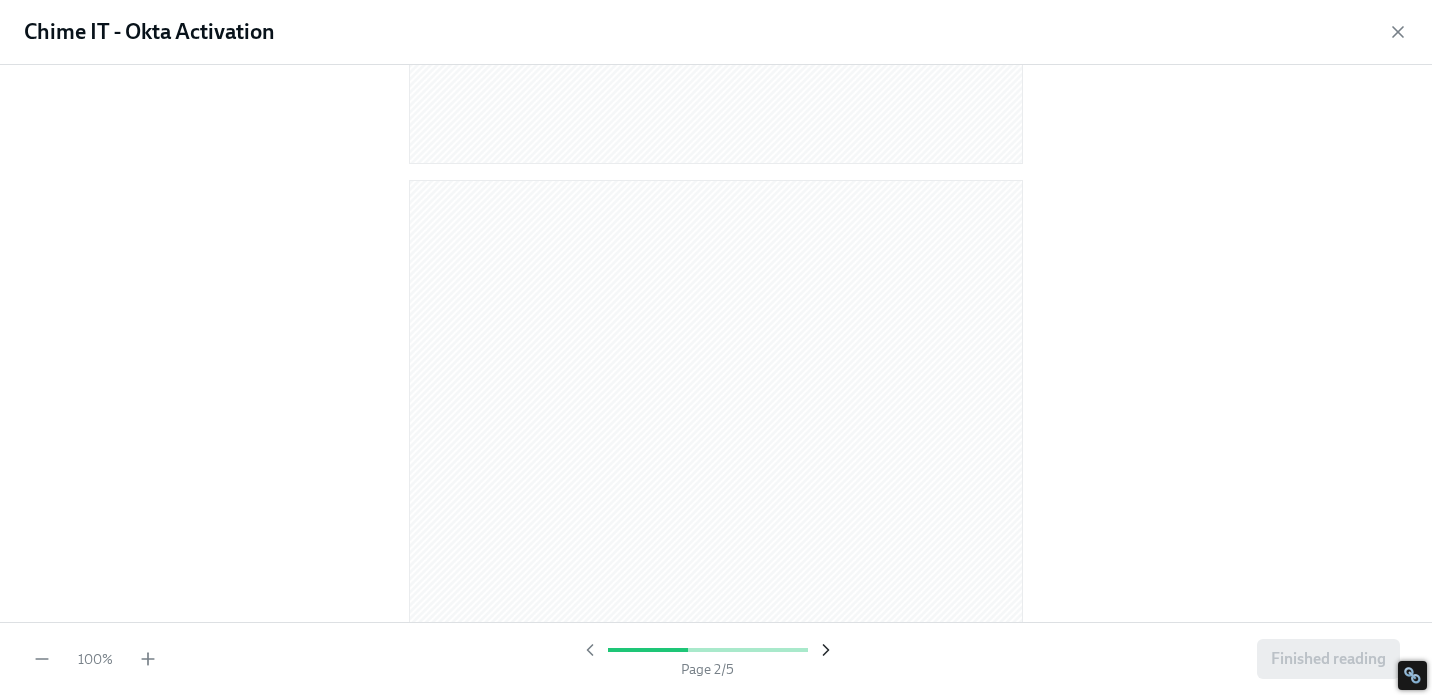 click 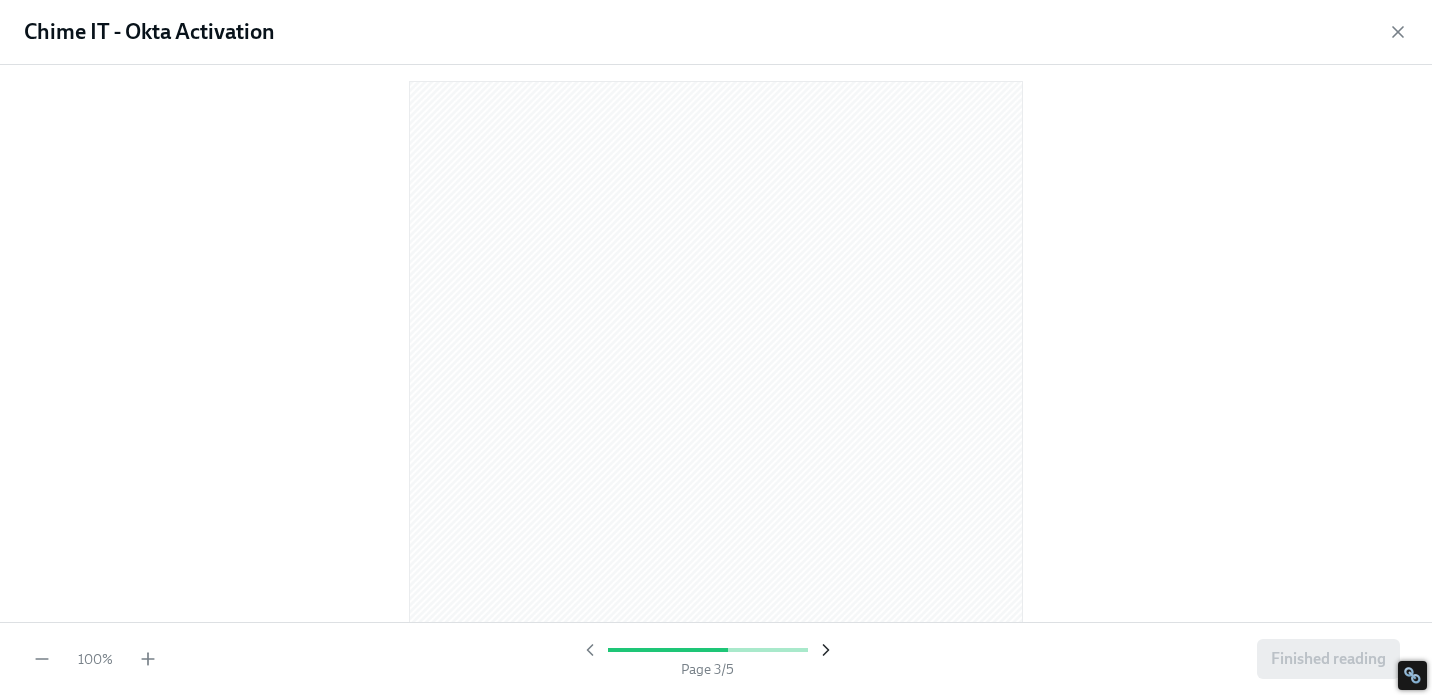 click 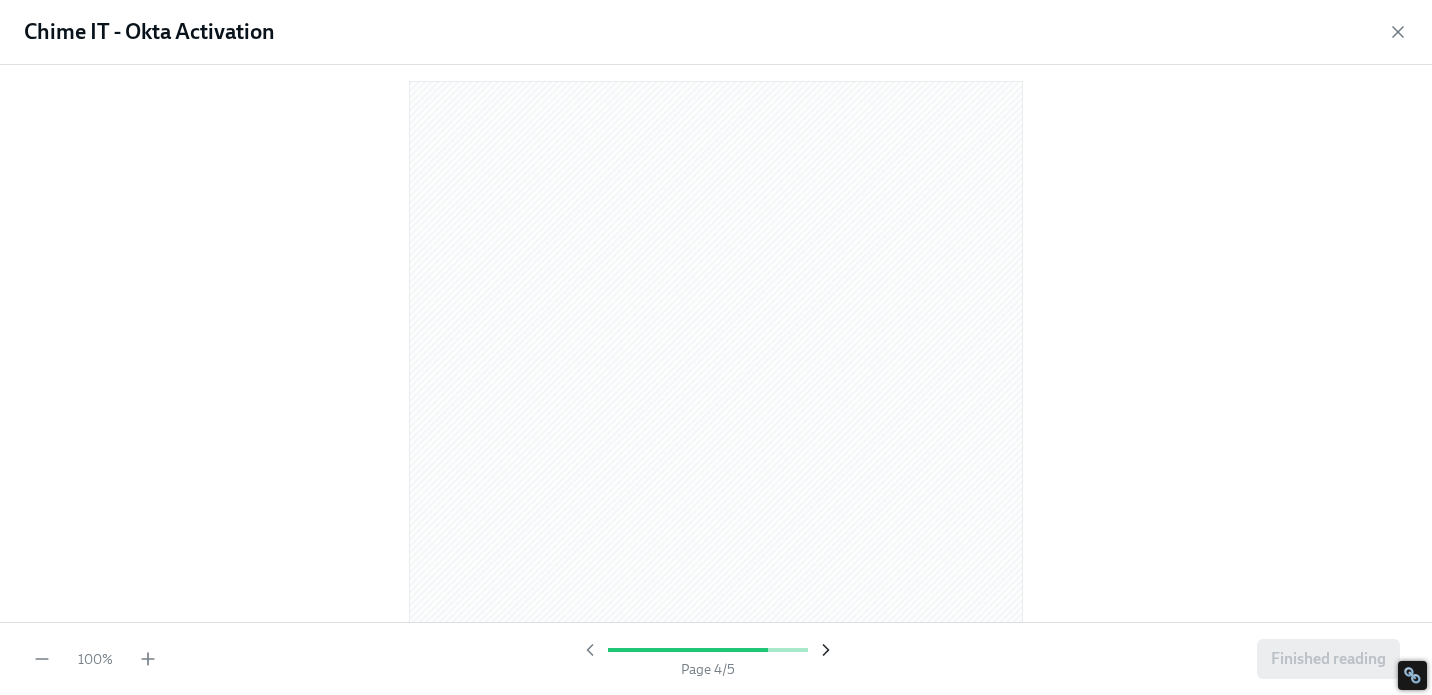click 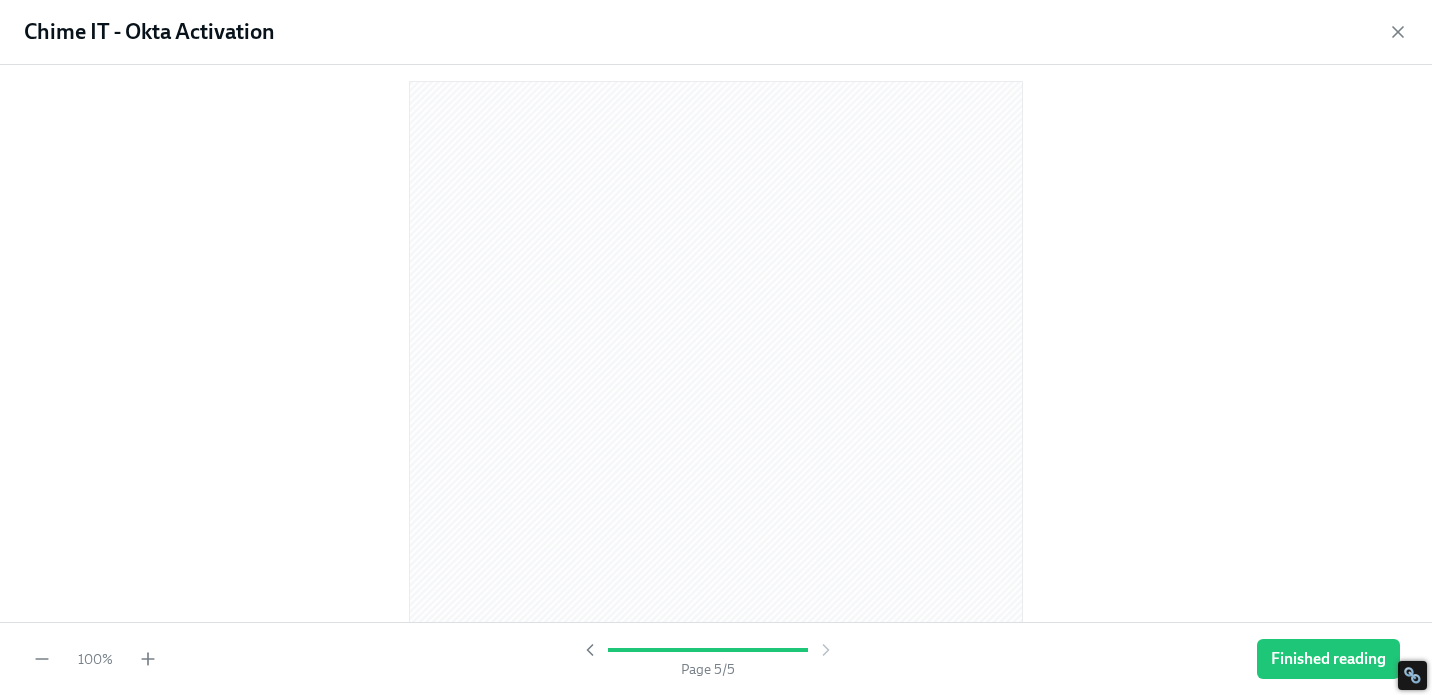 scroll, scrollTop: 2446, scrollLeft: 0, axis: vertical 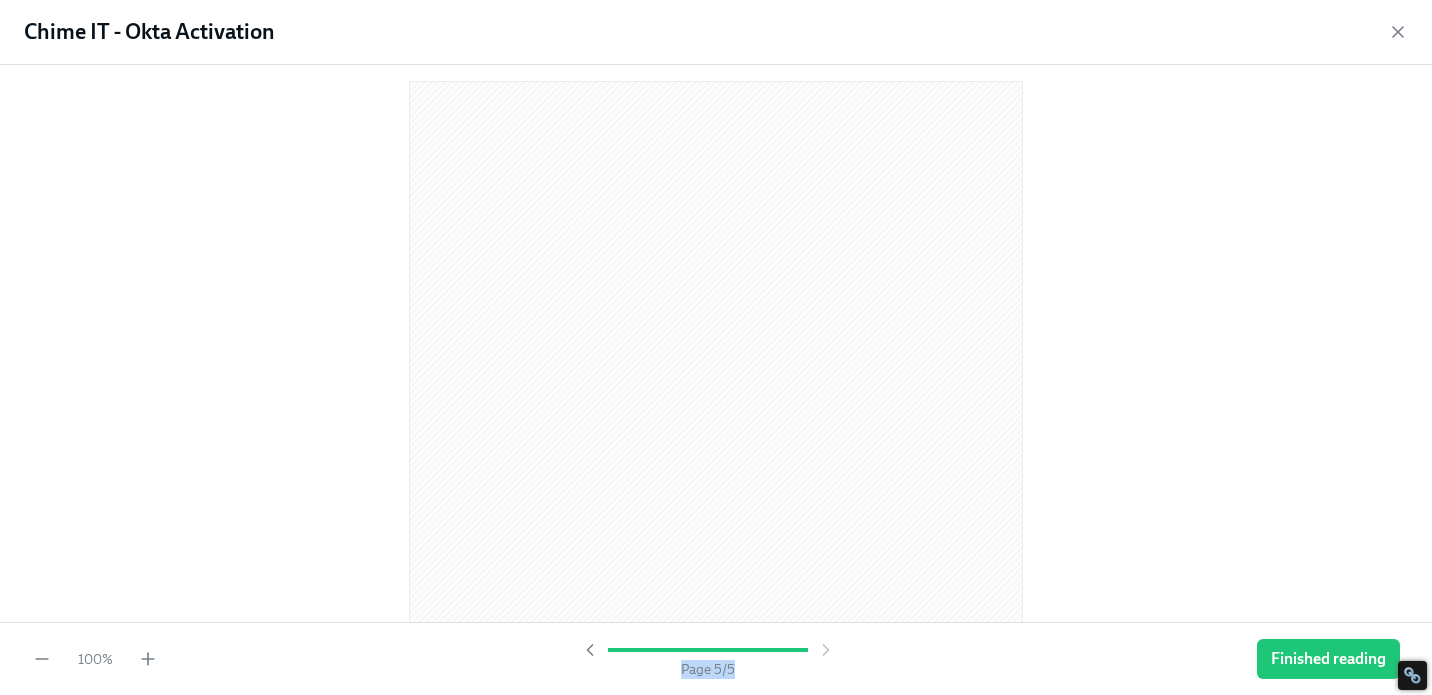click at bounding box center [708, 650] 